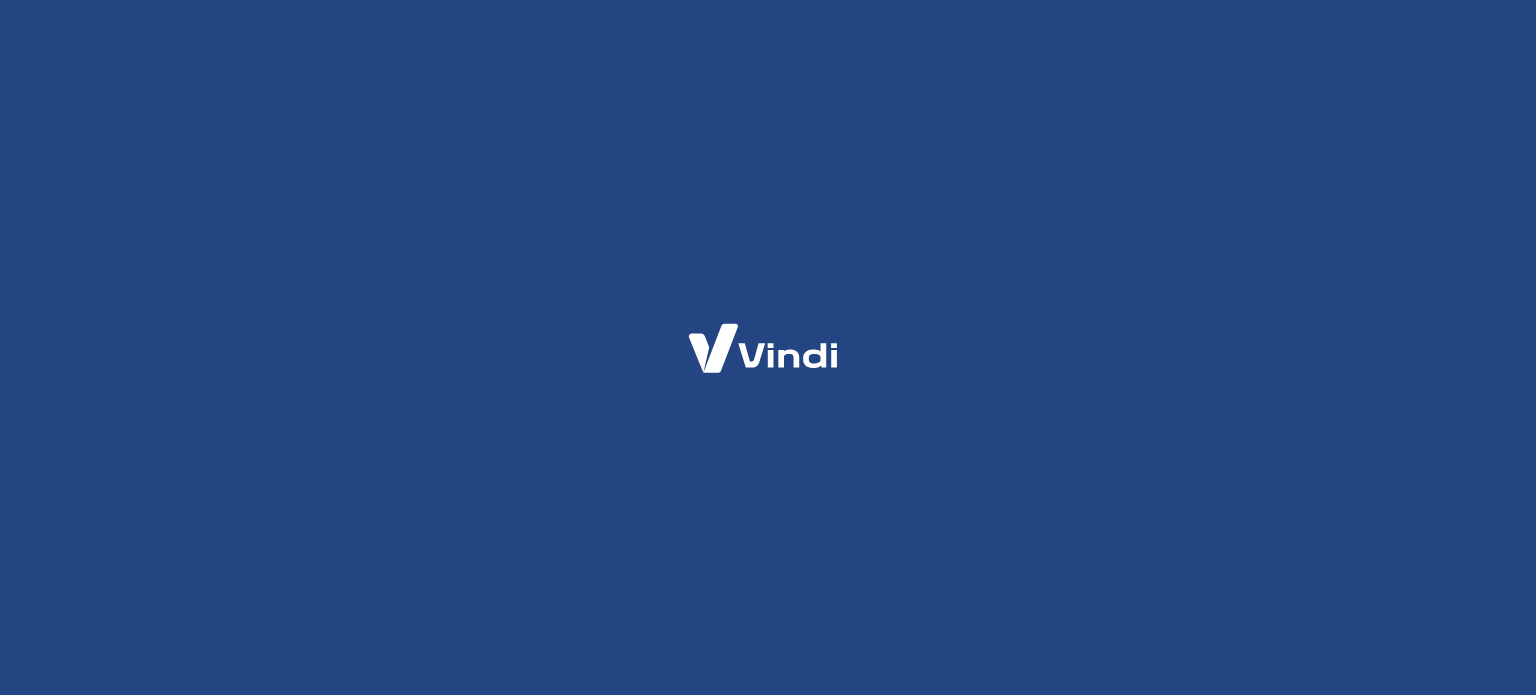 scroll, scrollTop: 0, scrollLeft: 0, axis: both 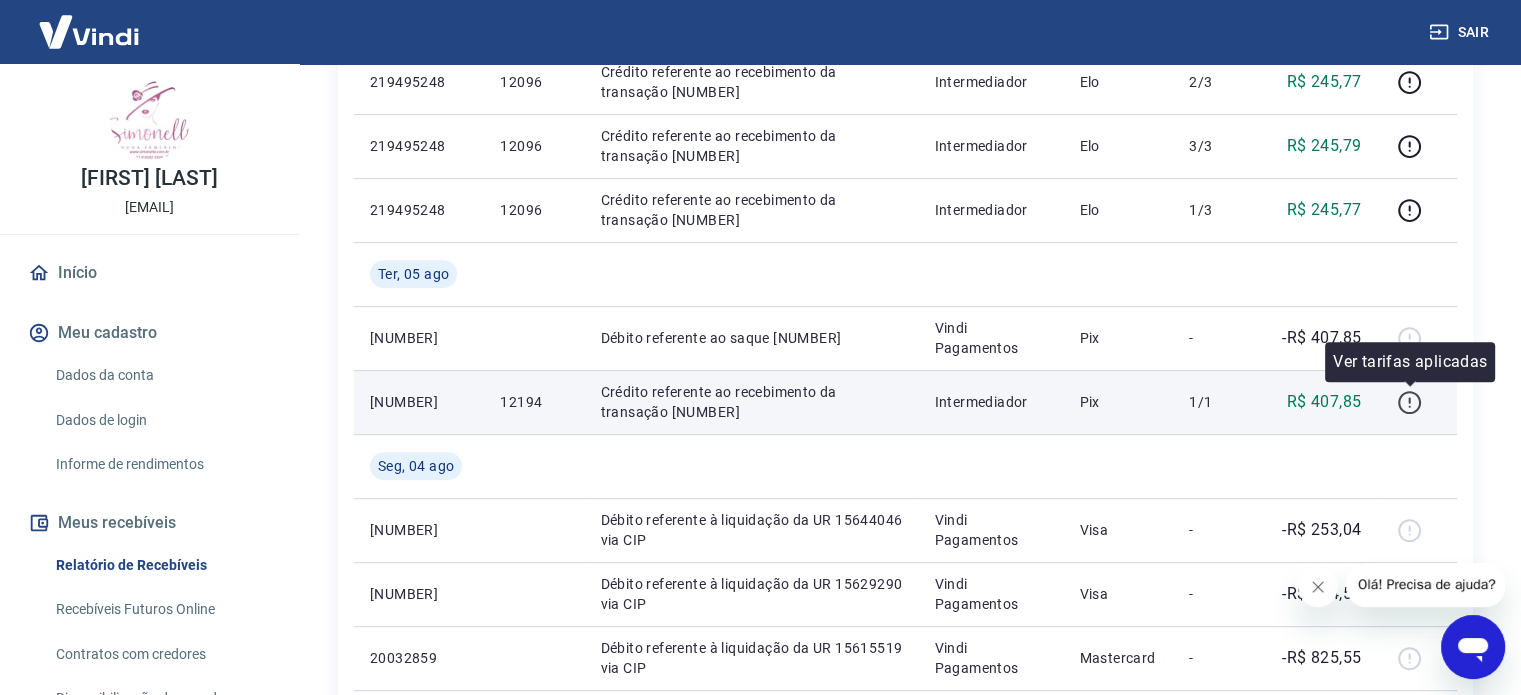 click 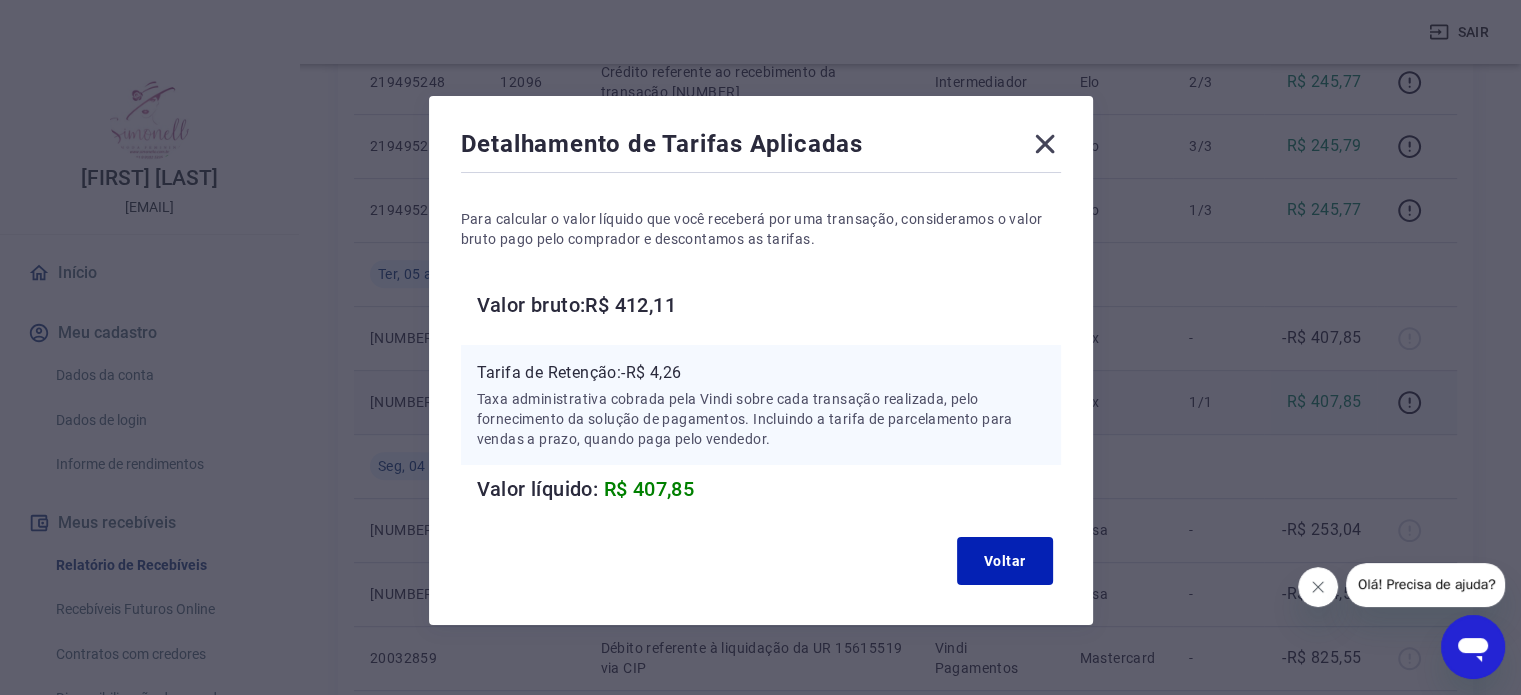 click 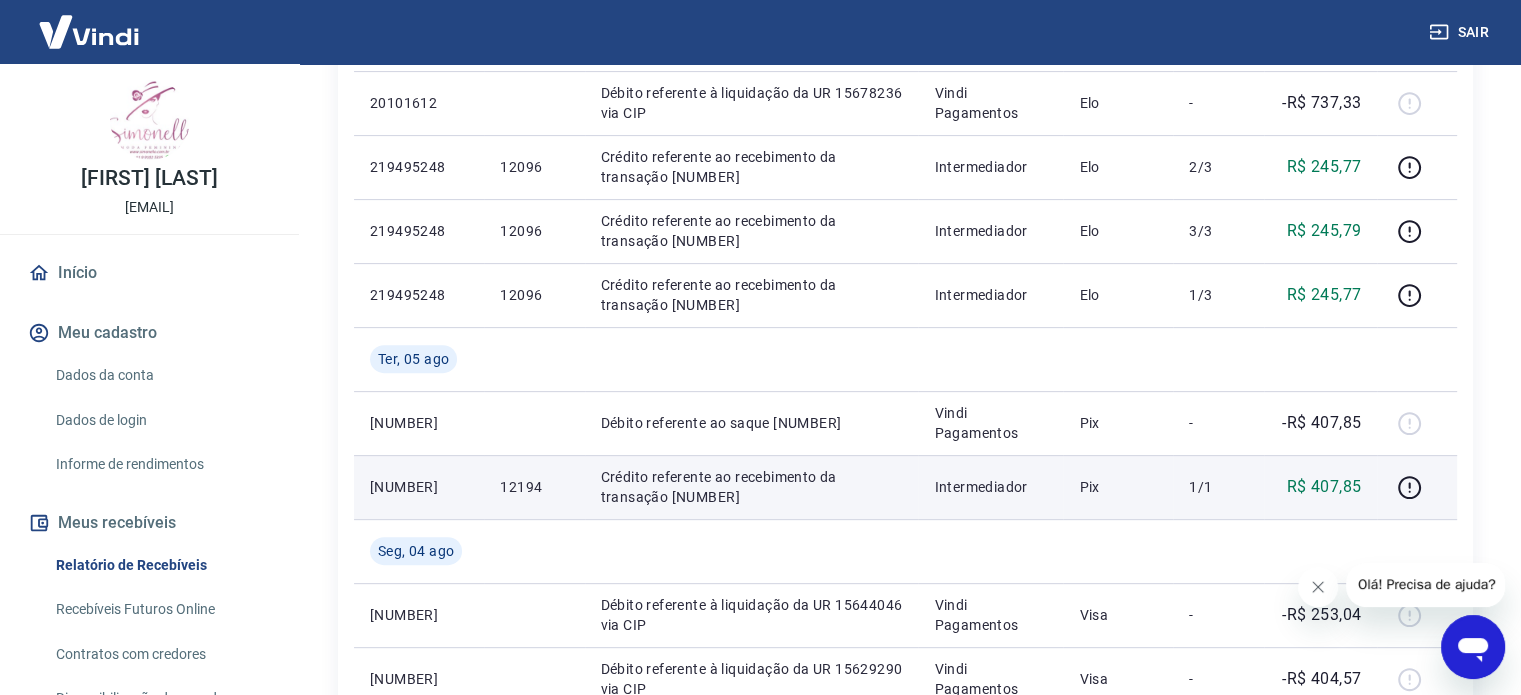 scroll, scrollTop: 631, scrollLeft: 0, axis: vertical 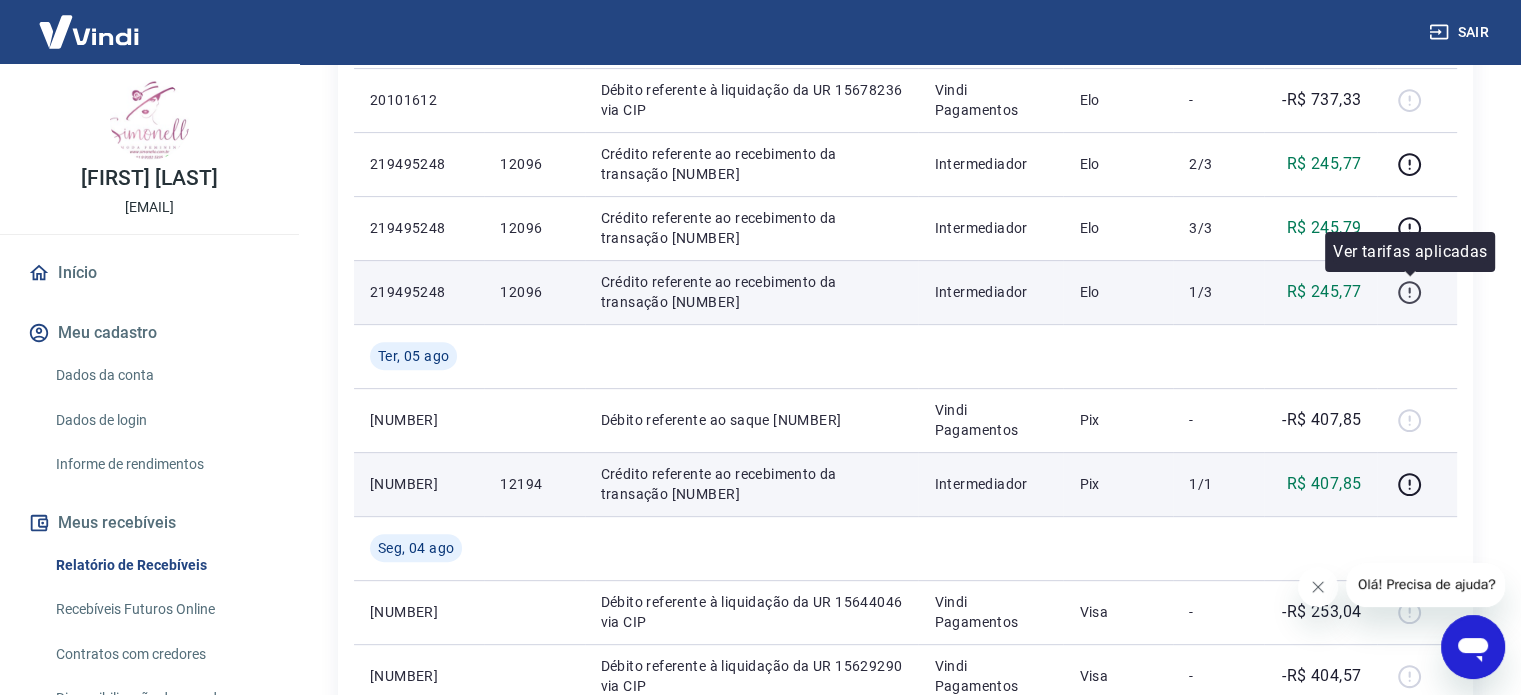 click 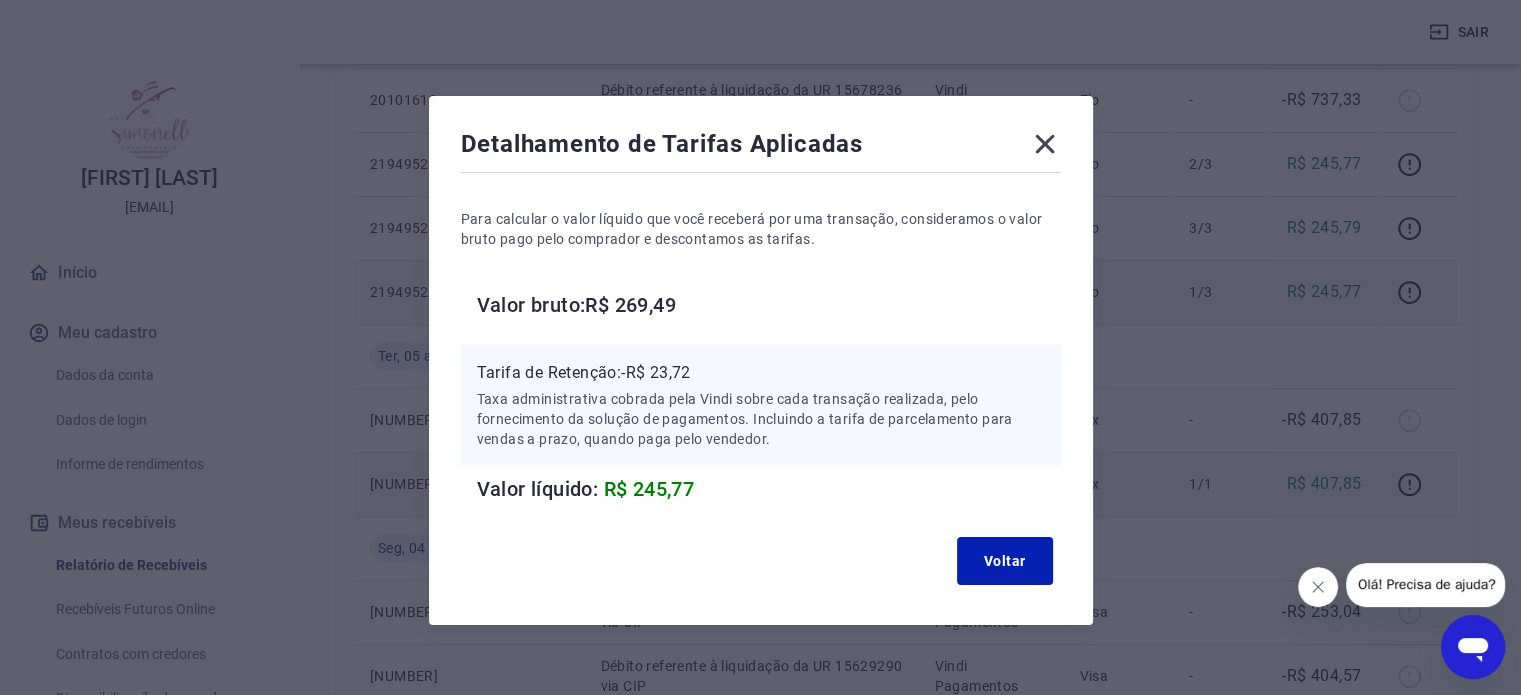 click 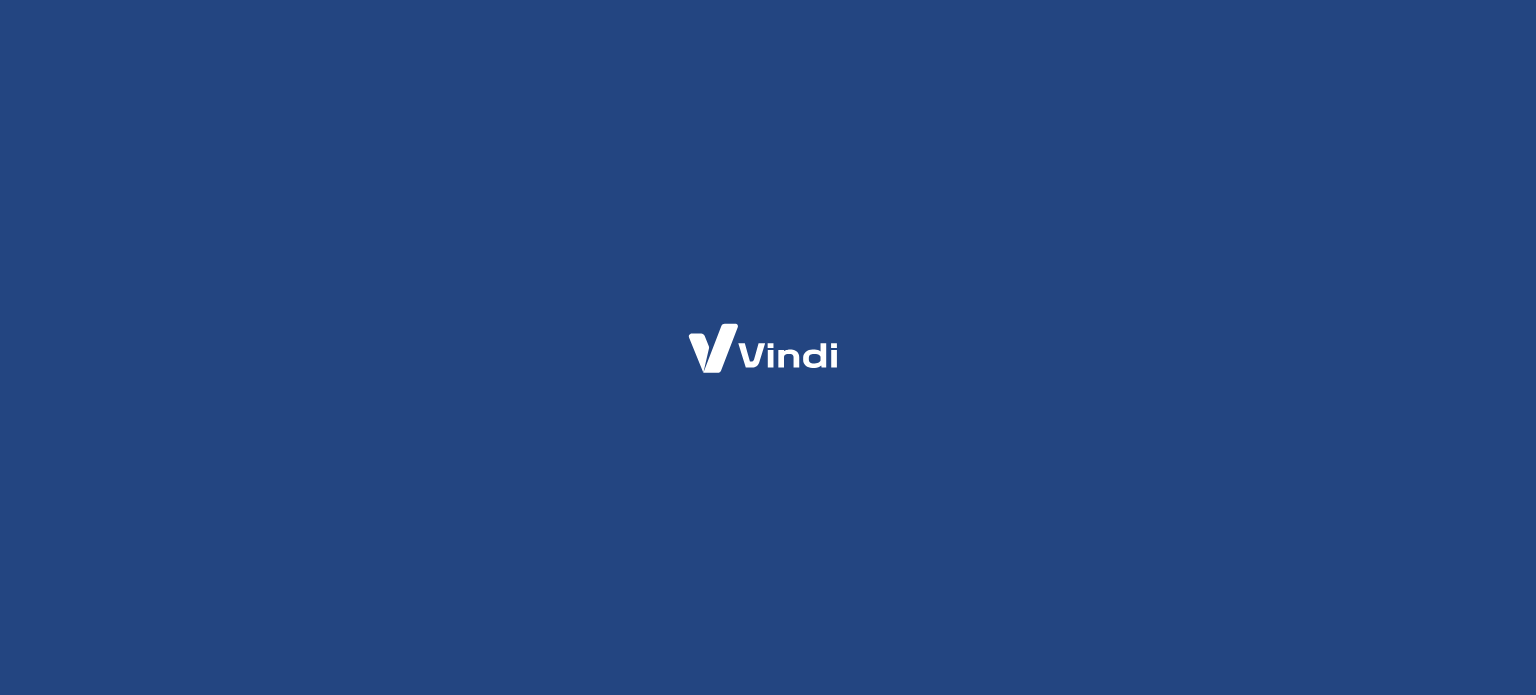 scroll, scrollTop: 0, scrollLeft: 0, axis: both 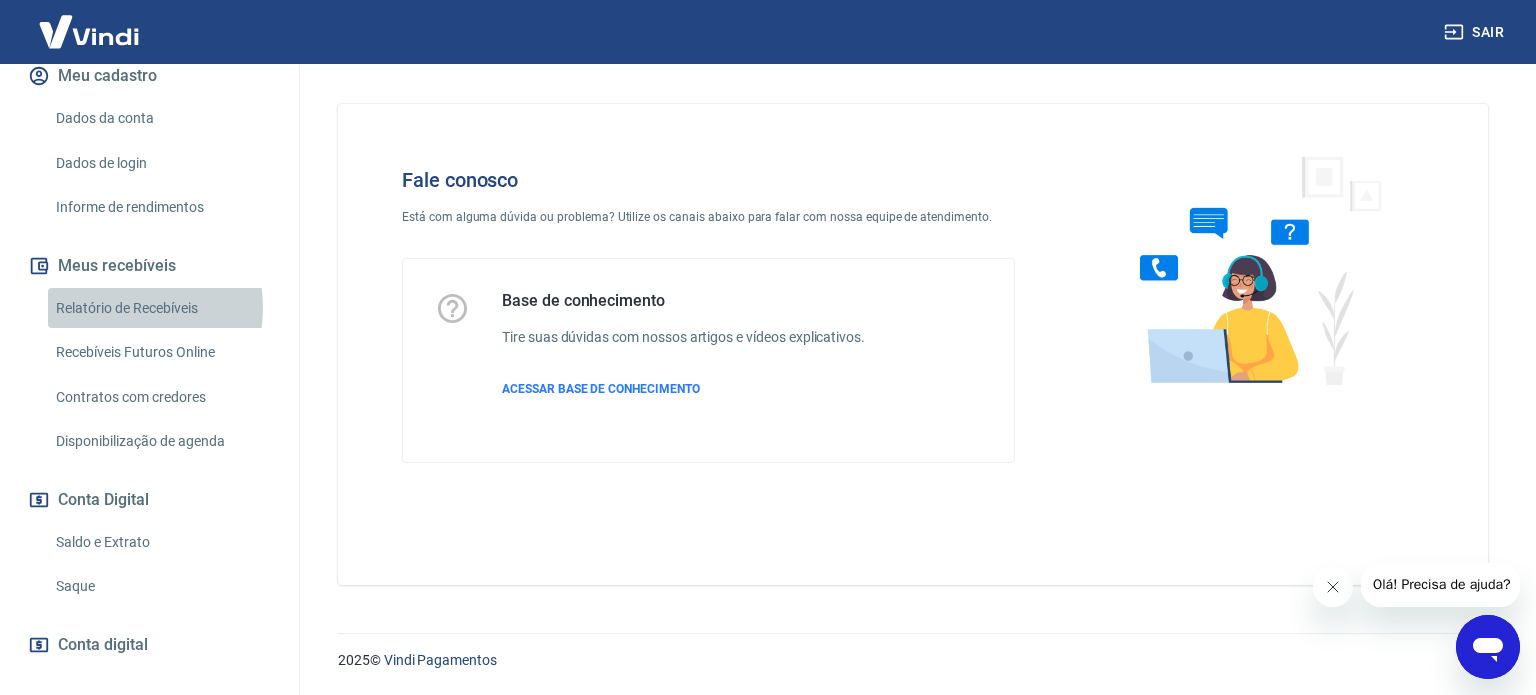 click on "Relatório de Recebíveis" at bounding box center (161, 308) 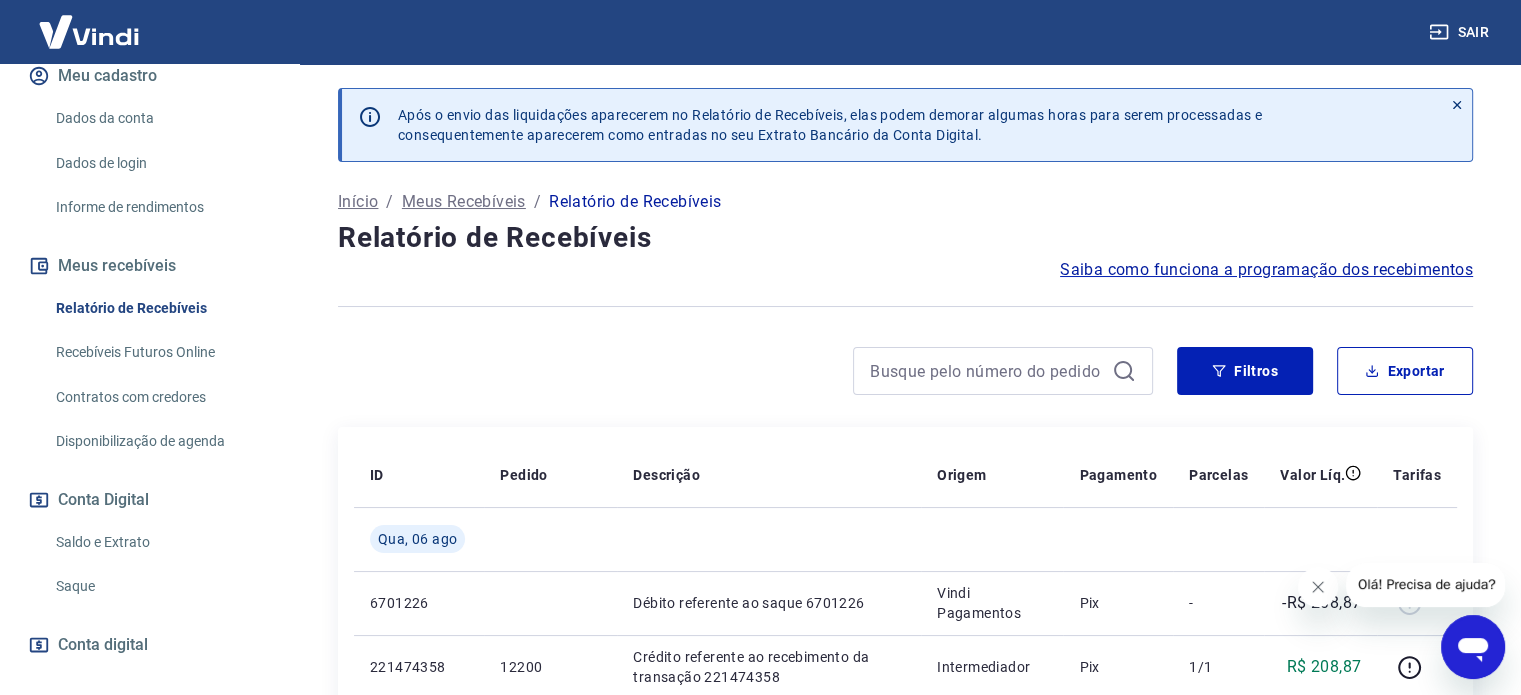 scroll, scrollTop: 611, scrollLeft: 0, axis: vertical 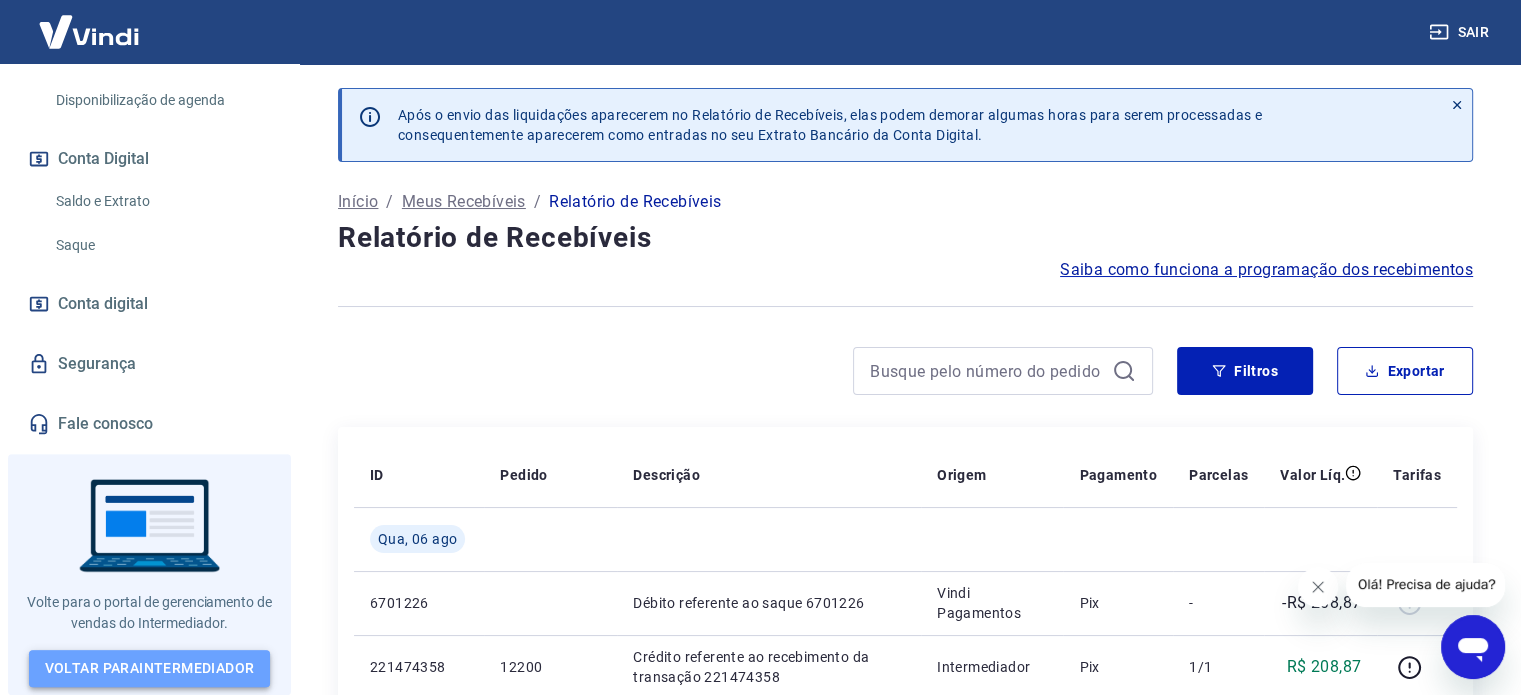 click on "Voltar para  Intermediador" at bounding box center (150, 668) 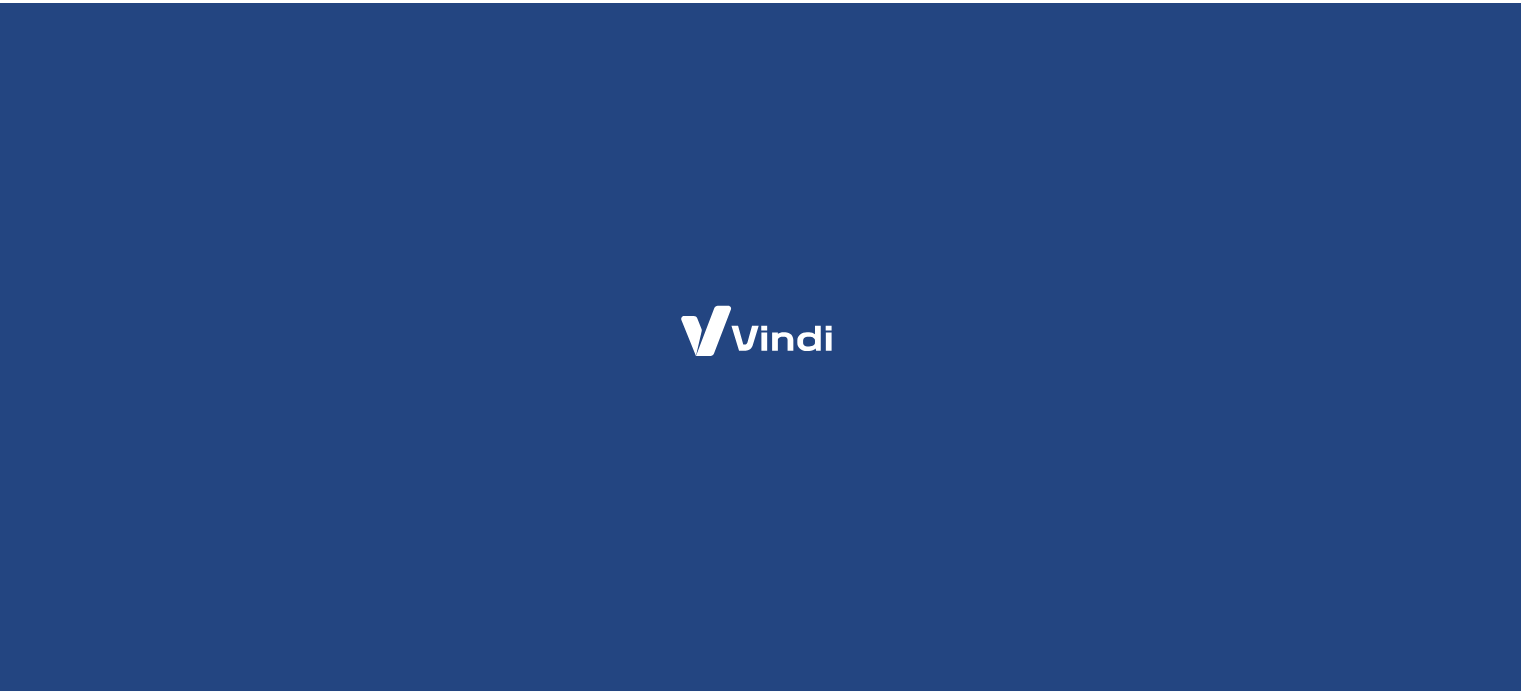 scroll, scrollTop: 0, scrollLeft: 0, axis: both 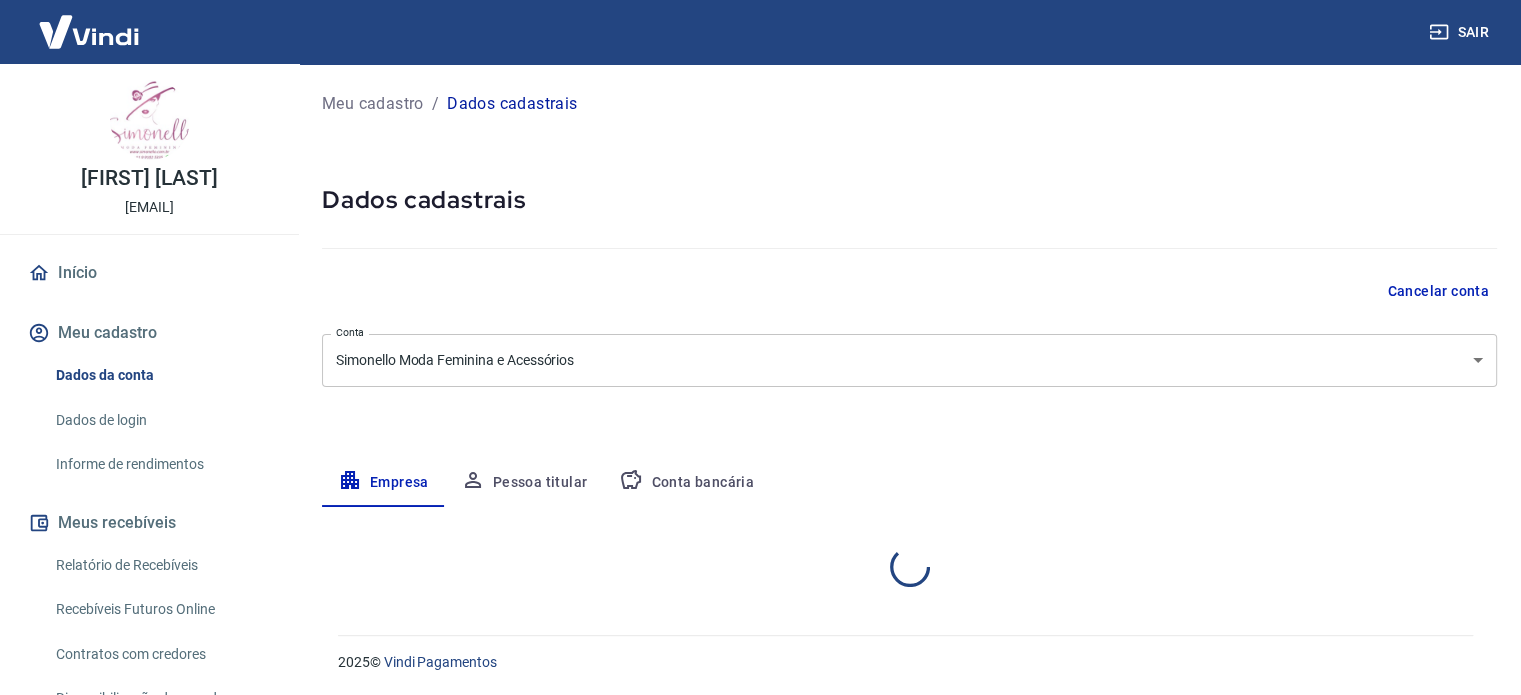 select on "SP" 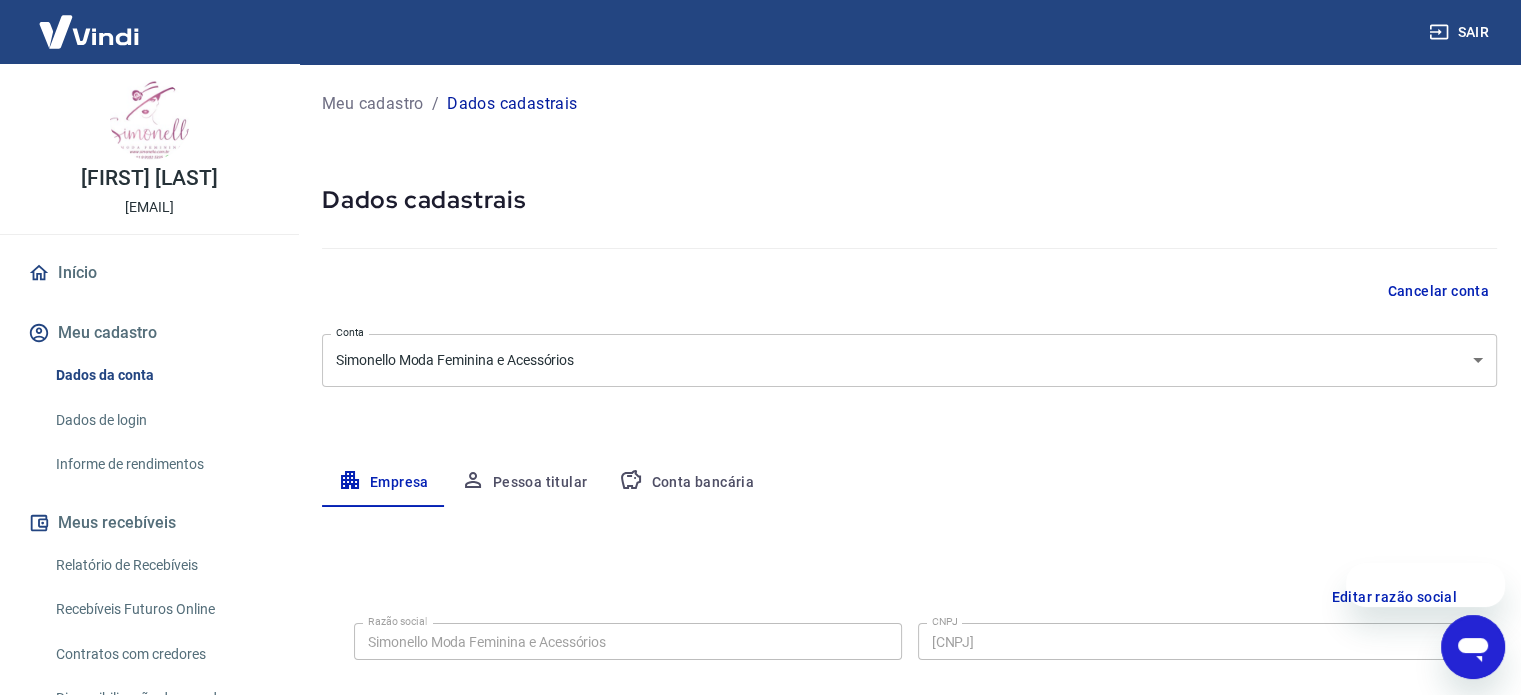 scroll, scrollTop: 0, scrollLeft: 0, axis: both 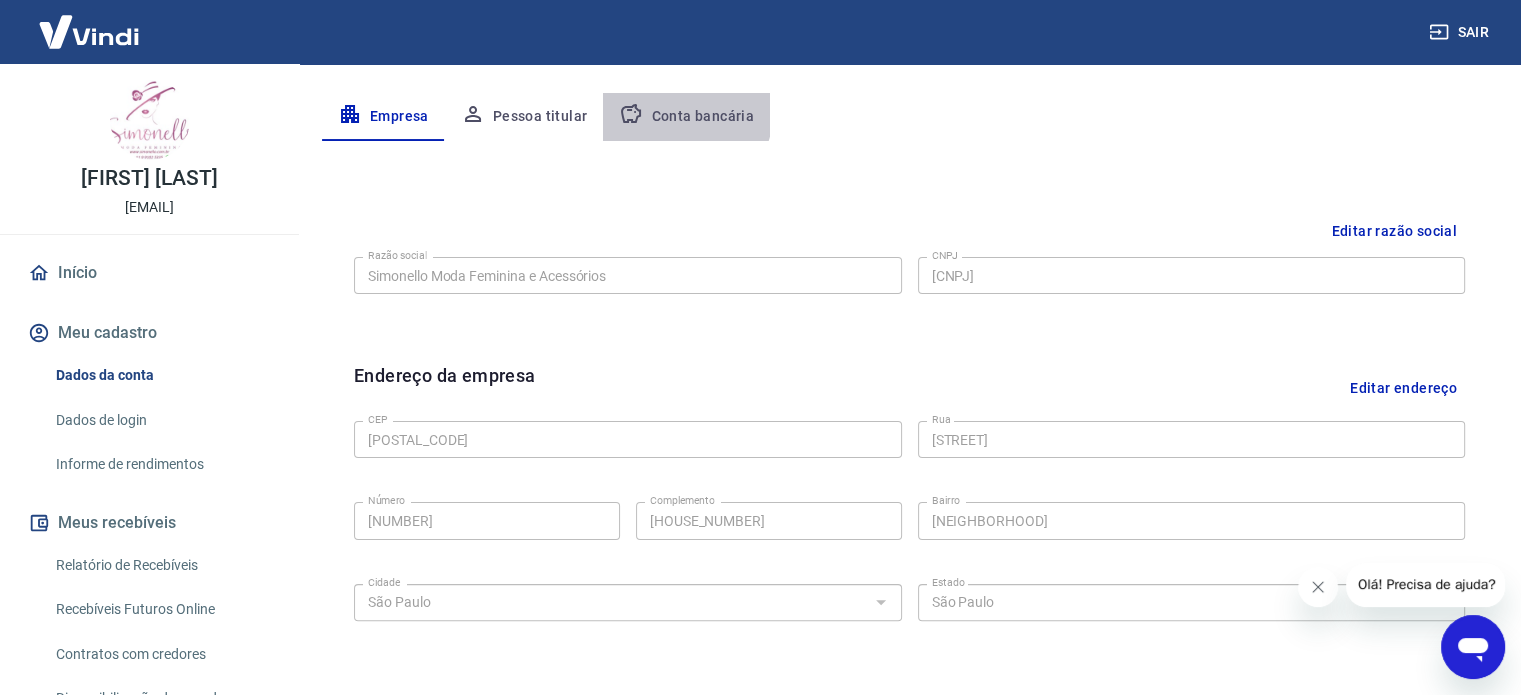 click on "Conta bancária" at bounding box center [686, 117] 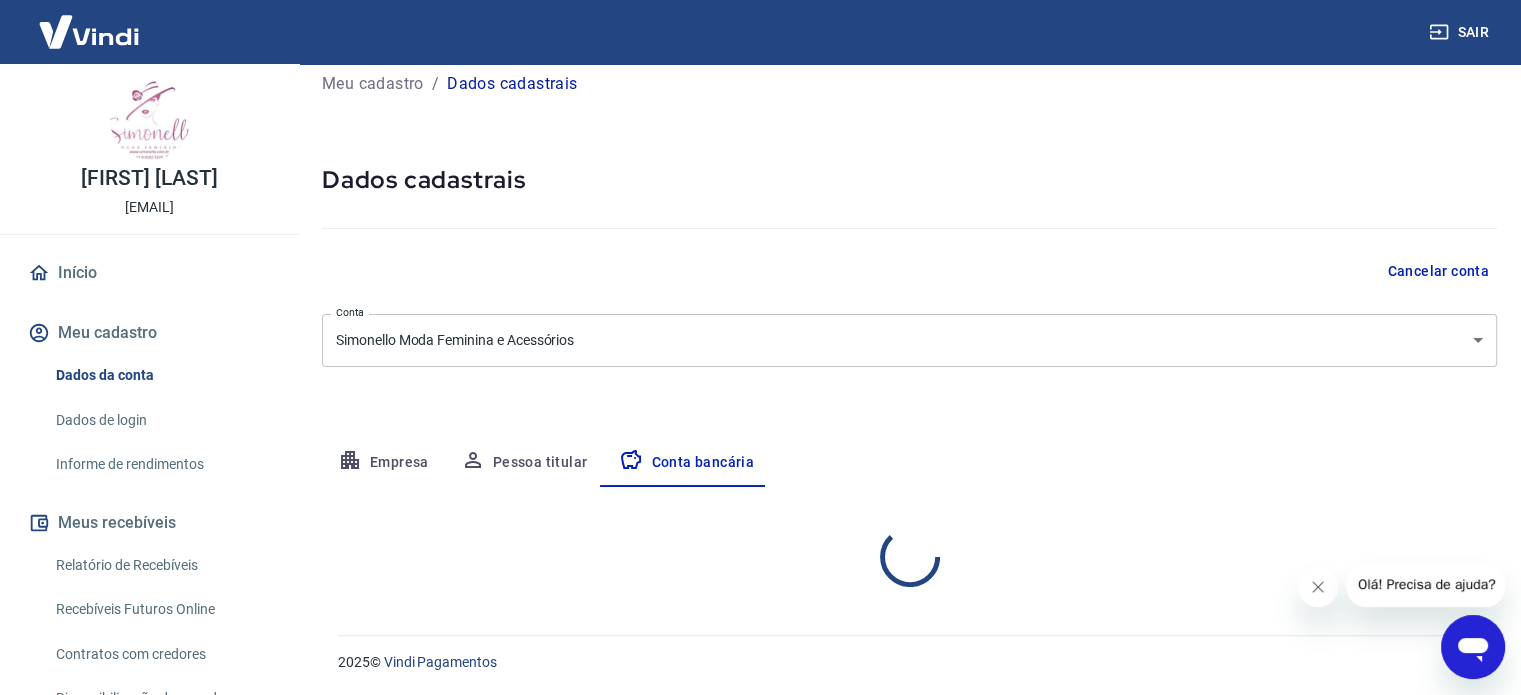 select on "1" 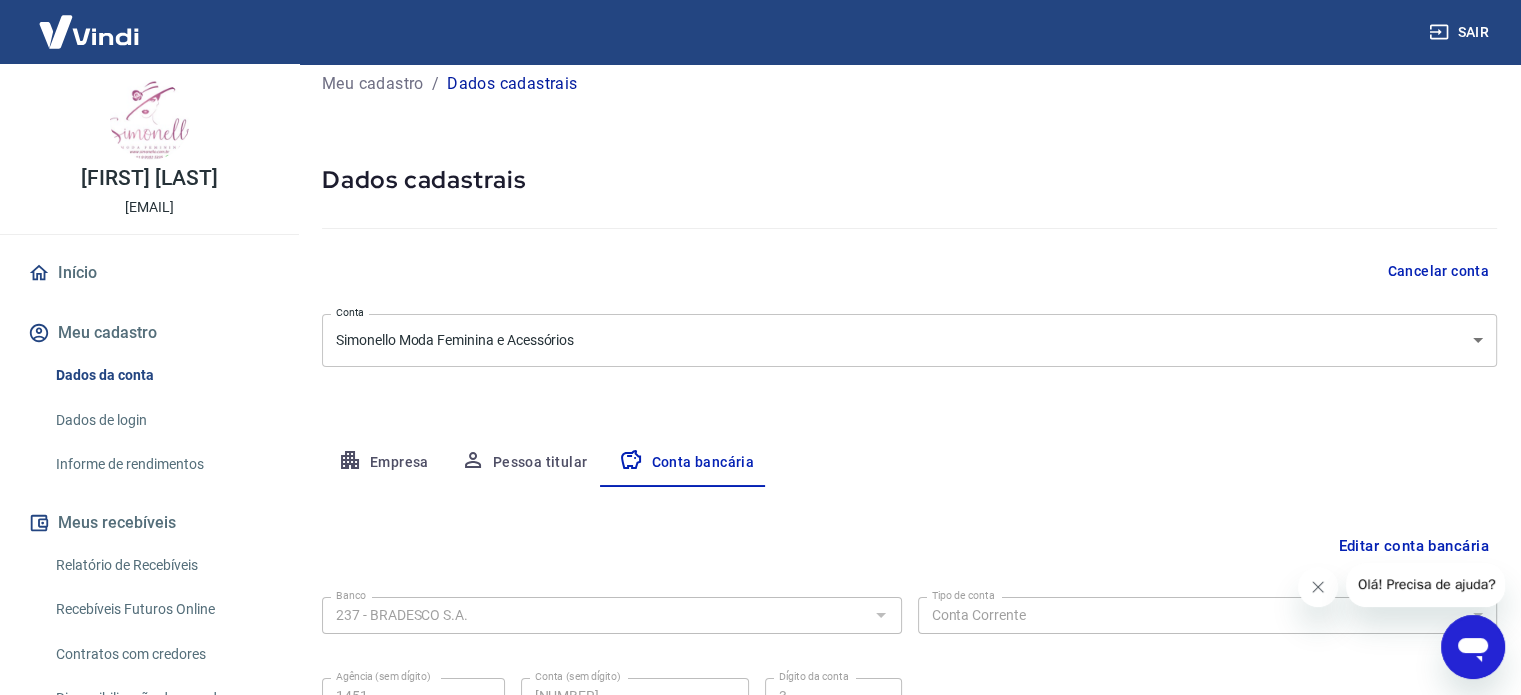 scroll, scrollTop: 215, scrollLeft: 0, axis: vertical 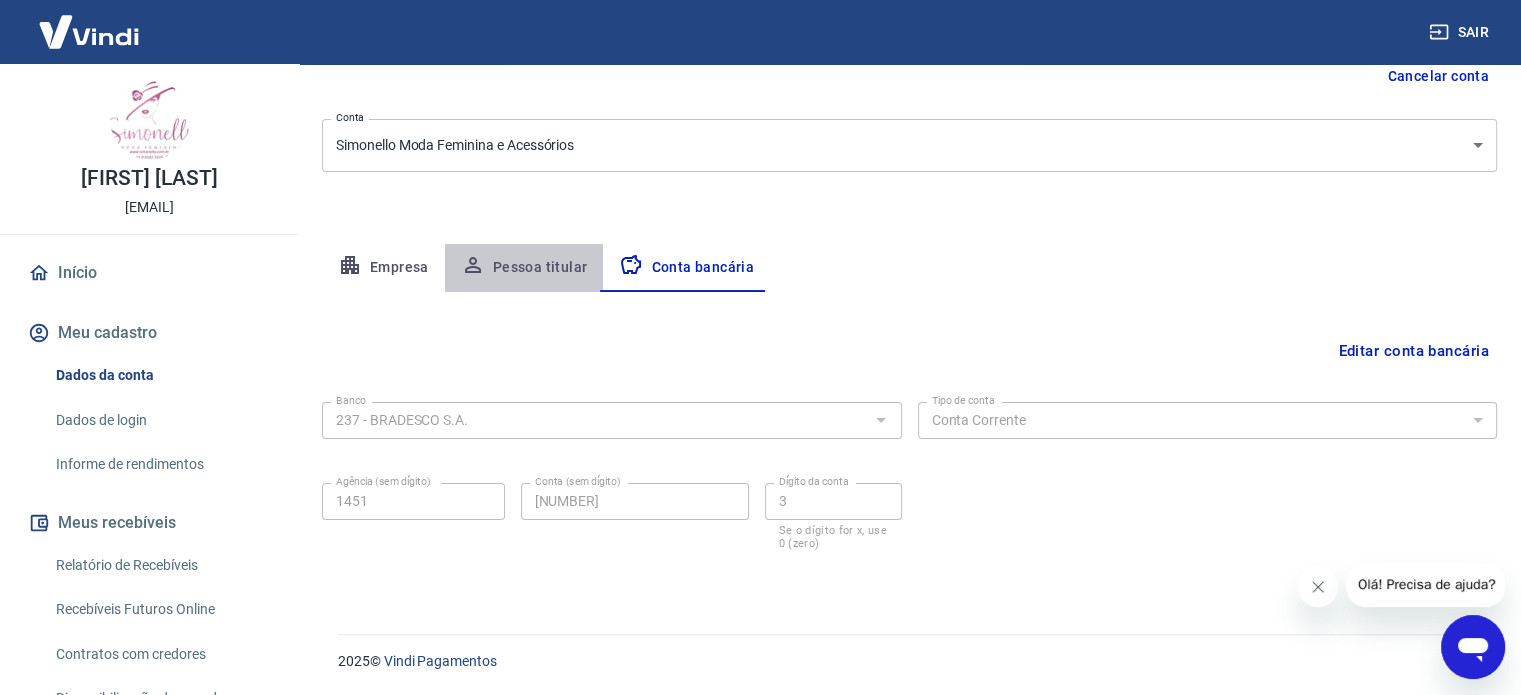 click on "Pessoa titular" at bounding box center [524, 268] 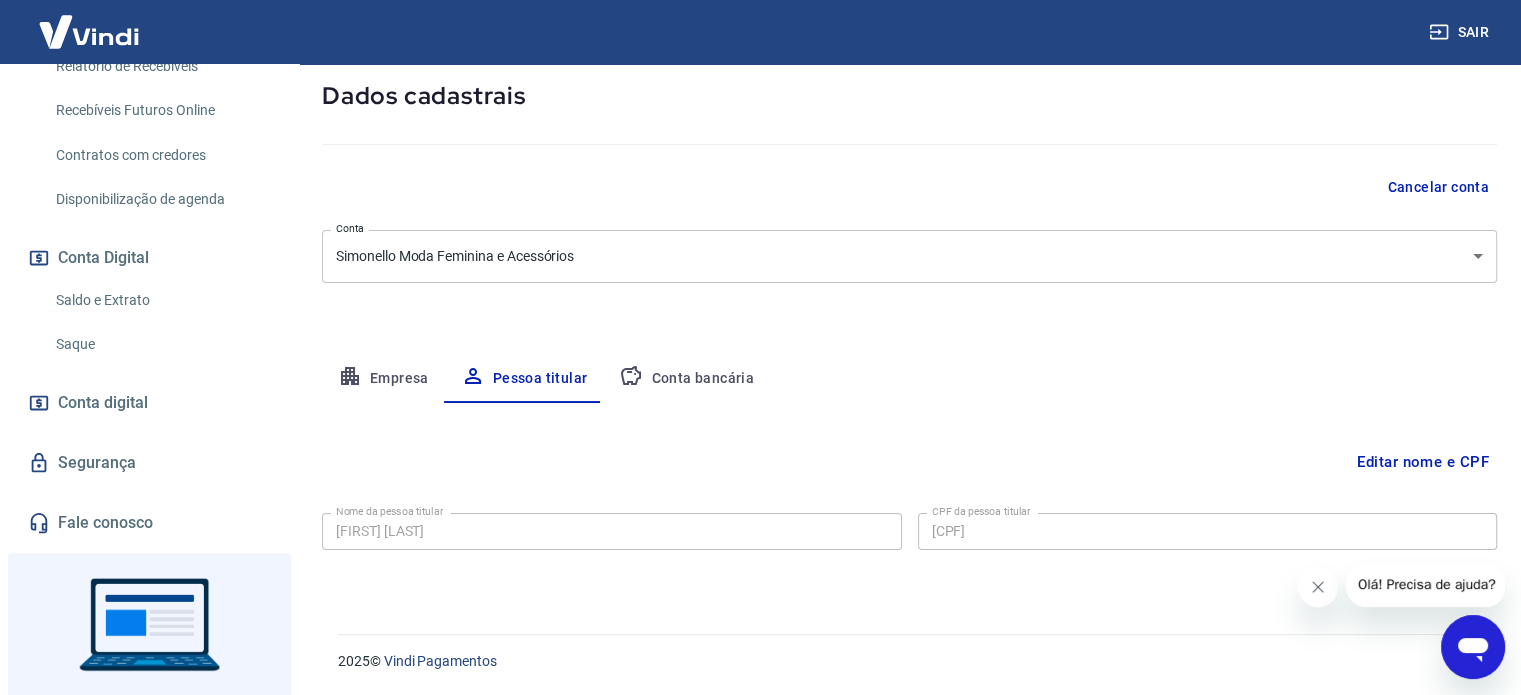 scroll, scrollTop: 552, scrollLeft: 0, axis: vertical 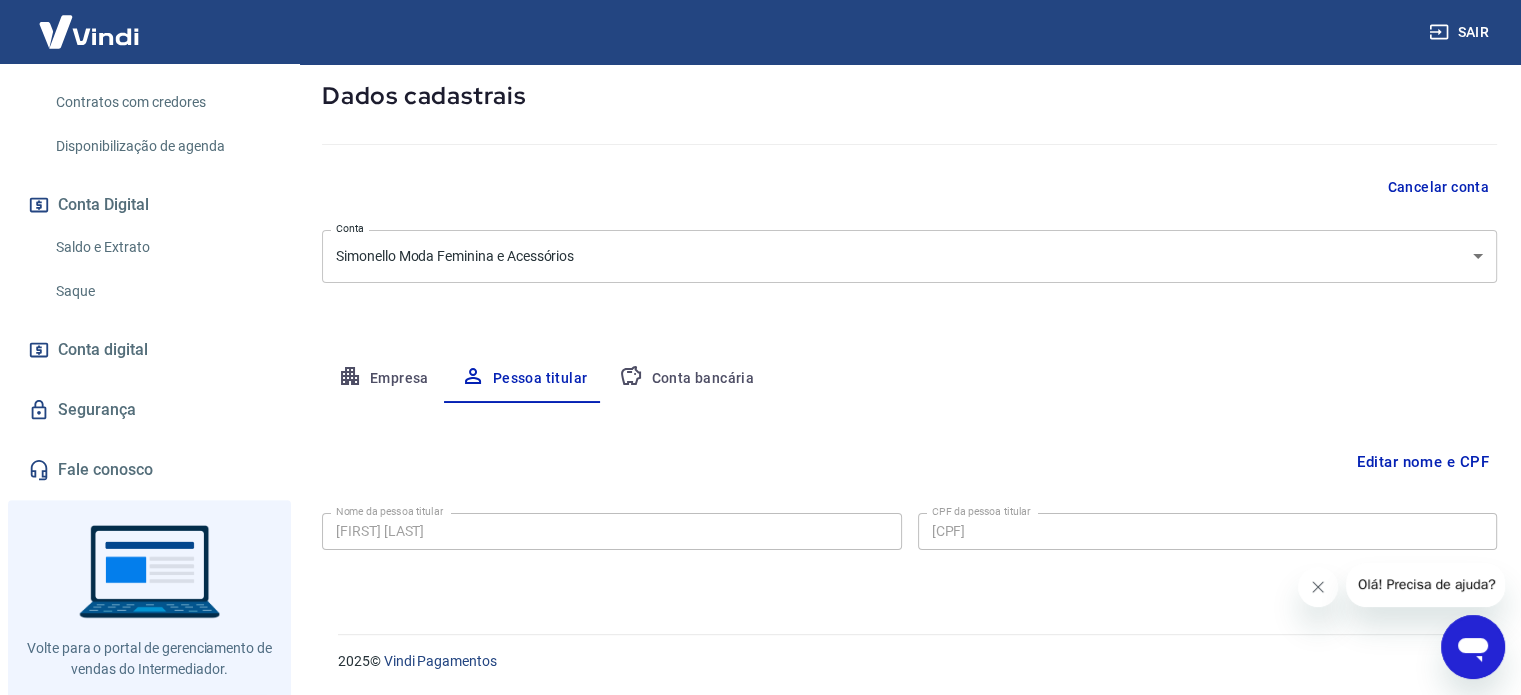click at bounding box center (149, 620) 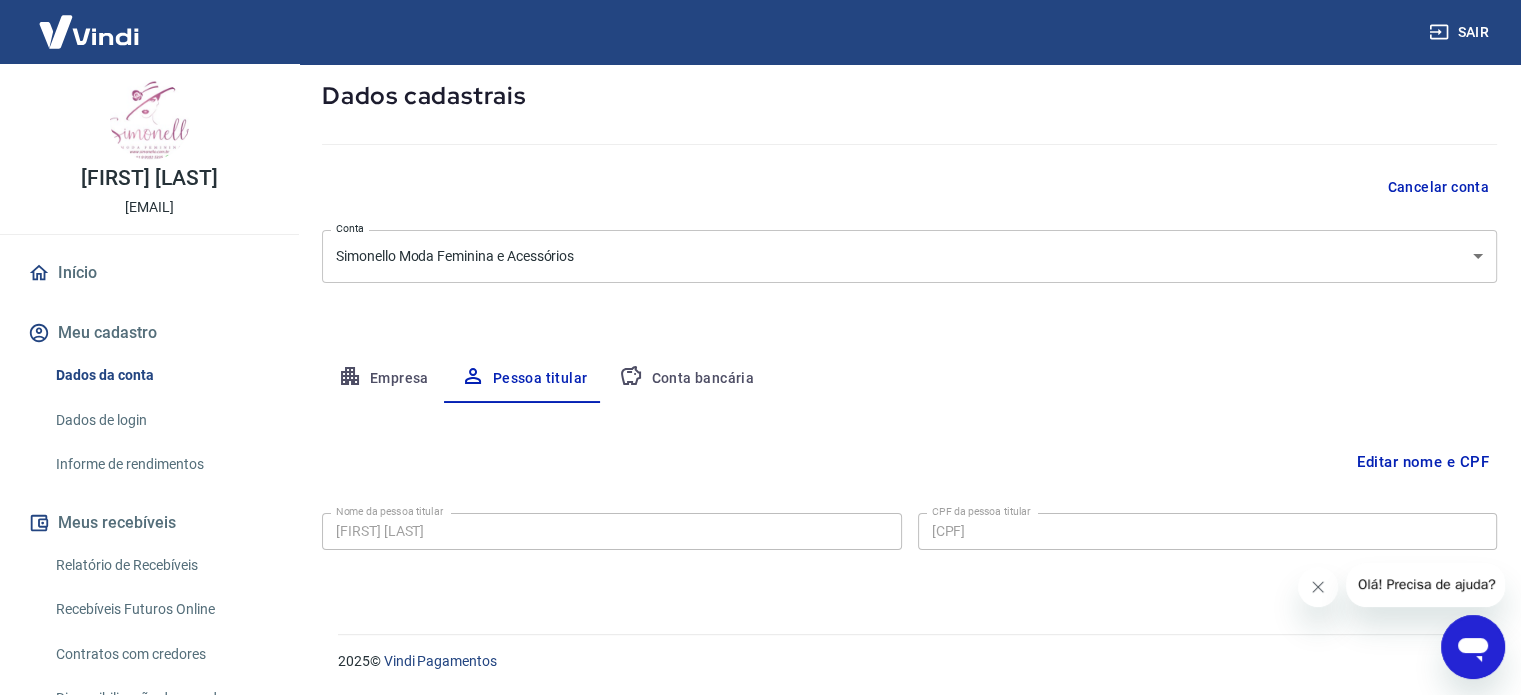 click 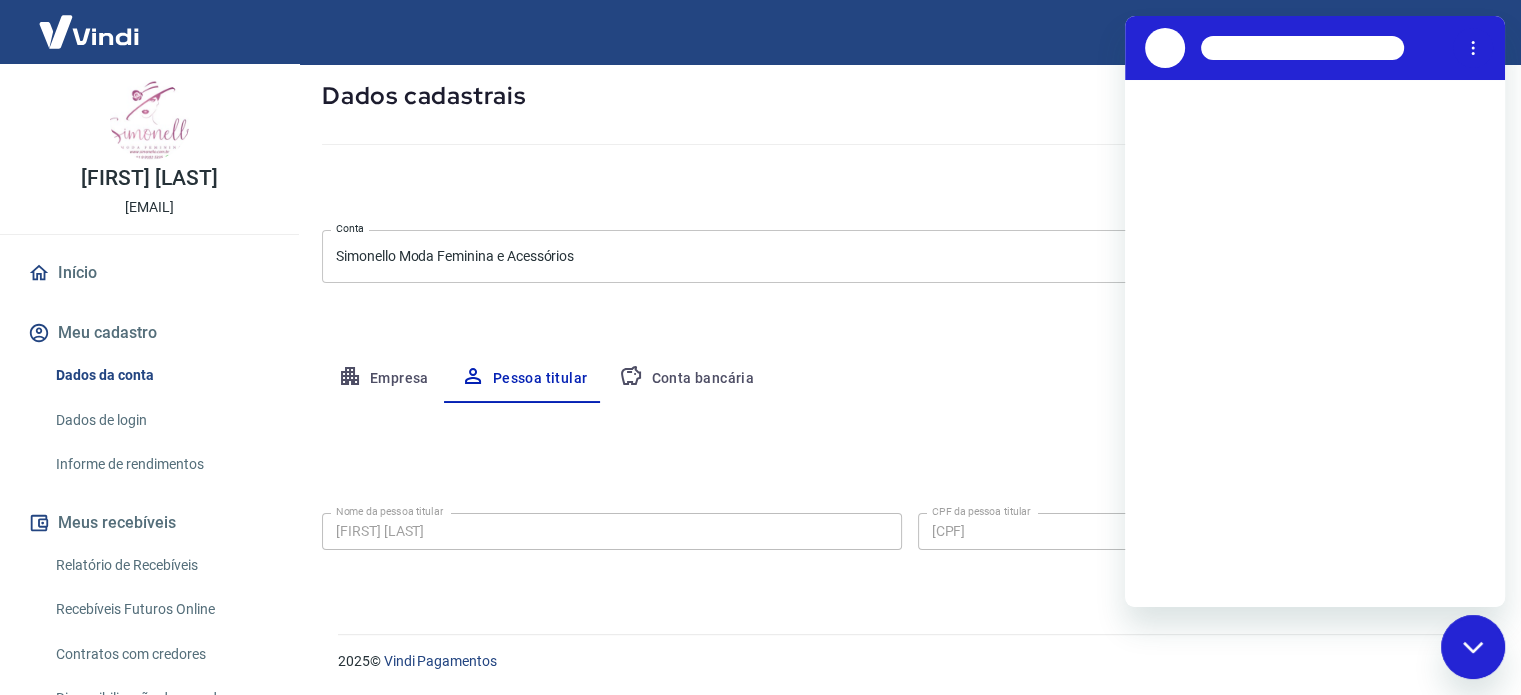 scroll, scrollTop: 0, scrollLeft: 0, axis: both 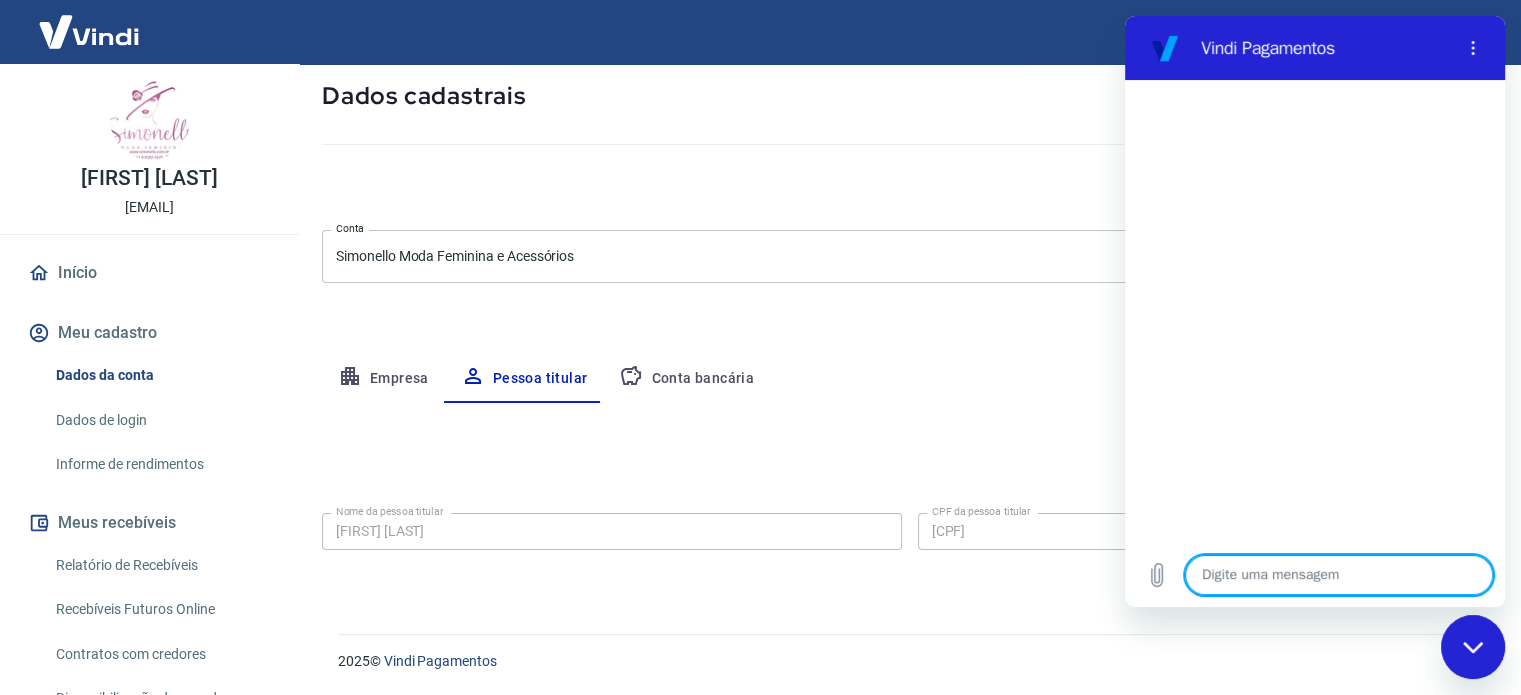 type on "x" 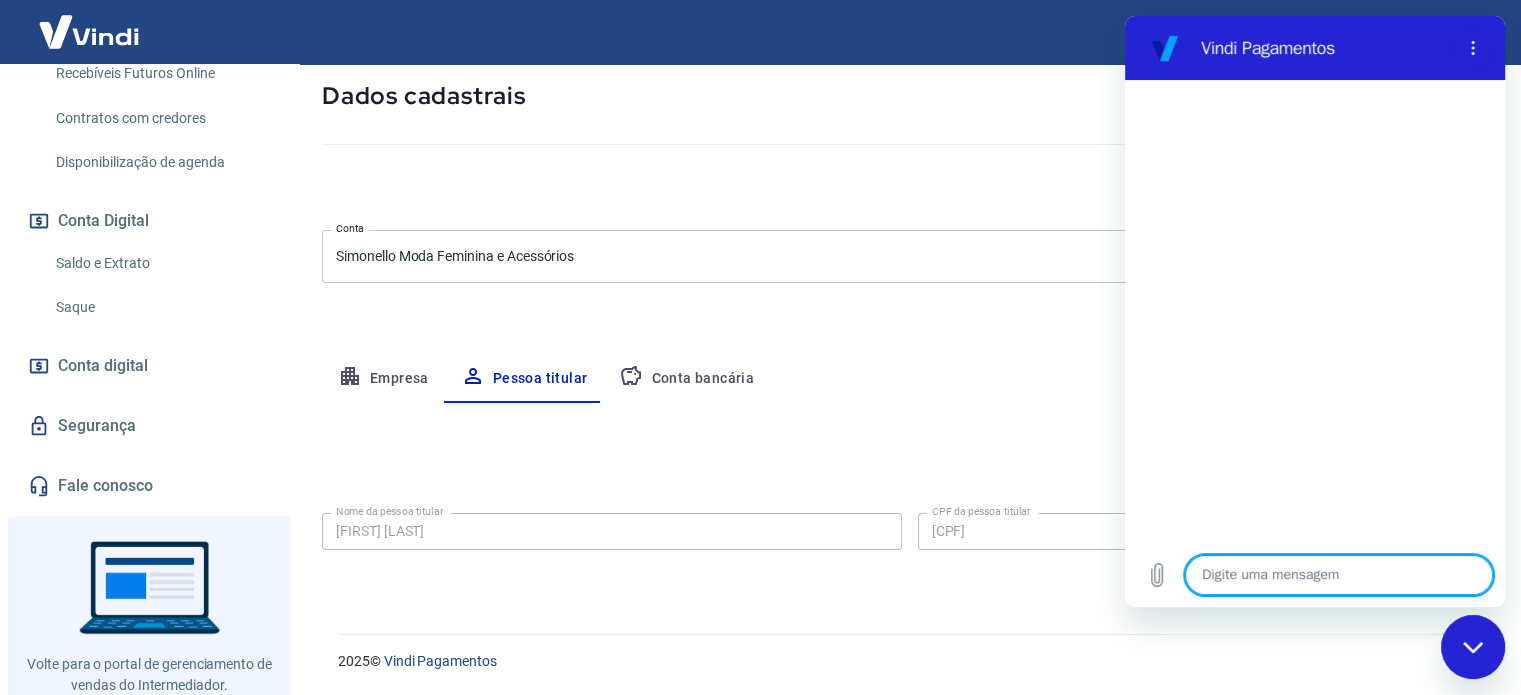 scroll, scrollTop: 611, scrollLeft: 0, axis: vertical 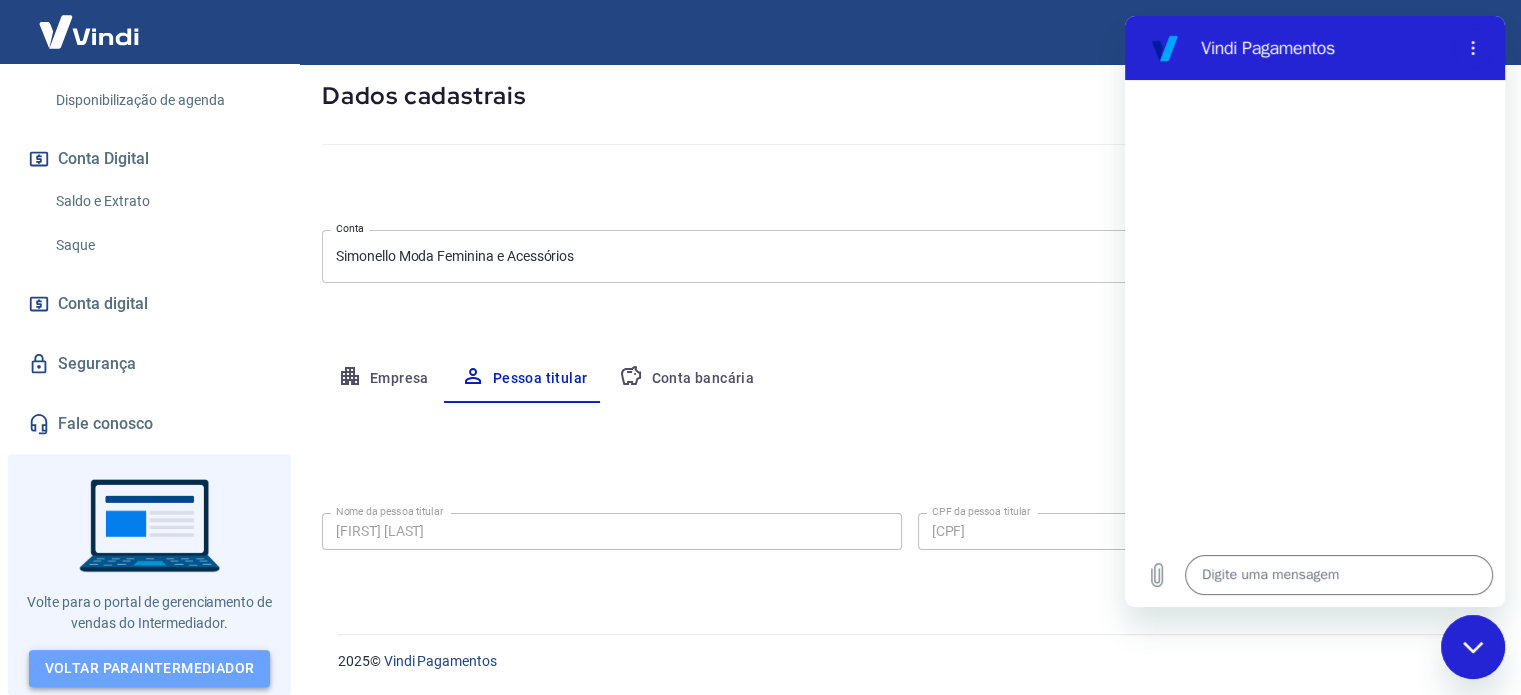 click on "Voltar para  Intermediador" at bounding box center (150, 668) 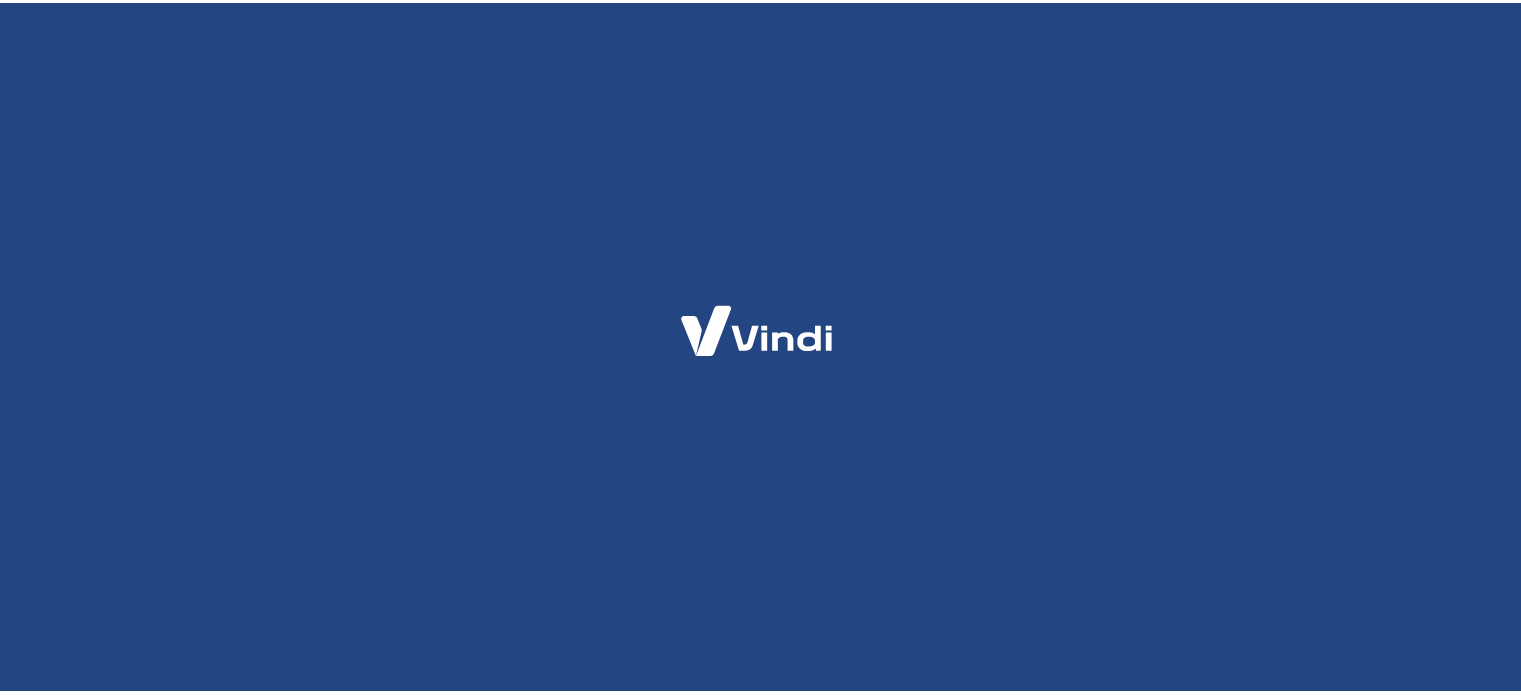 scroll, scrollTop: 0, scrollLeft: 0, axis: both 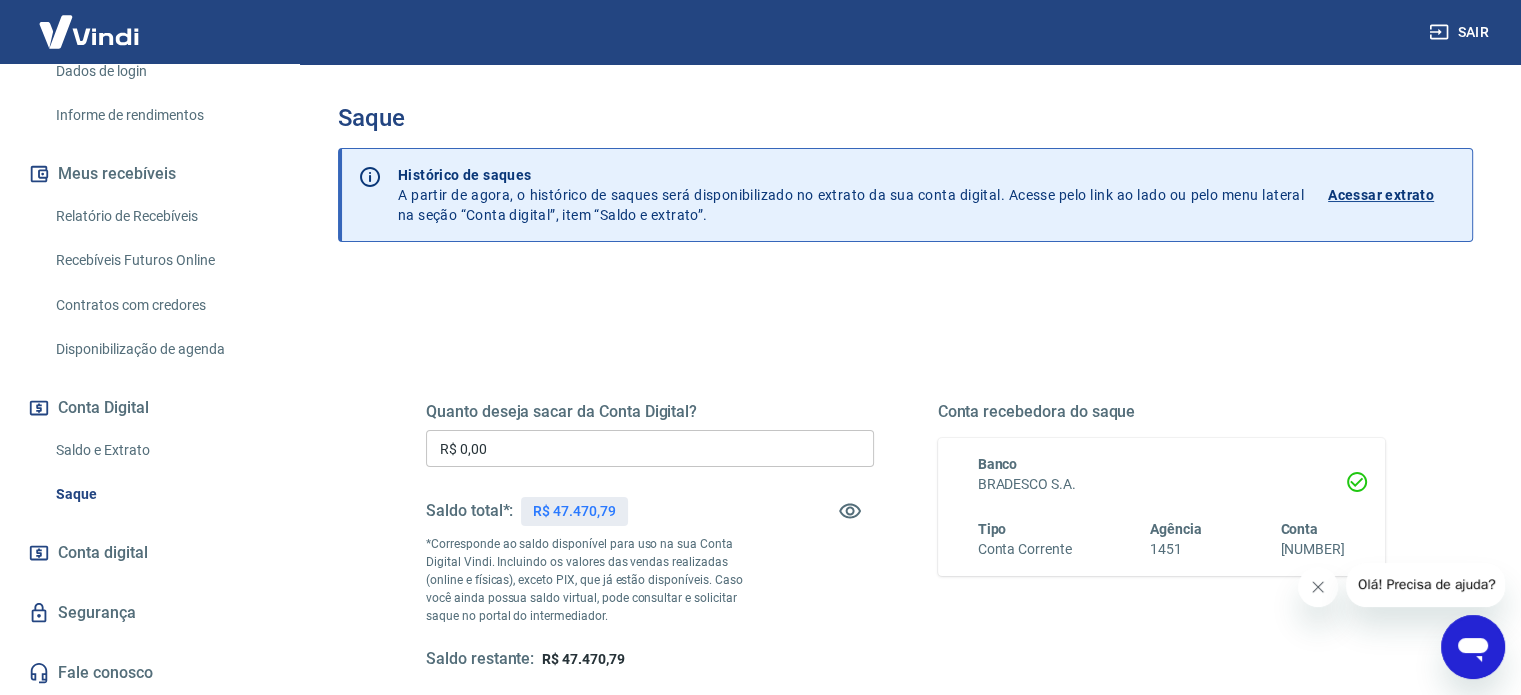 click on "[FIRST] [LAST] [EMAIL] Início Meu cadastro Dados da conta Dados de login Informe de rendimentos Meus recebíveis Relatório de Recebíveis Recebíveis Futuros Online Contratos com credores Disponibilização de agenda Conta Digital Saldo e Extrato Saque Conta digital Segurança Fale conosco" at bounding box center [150, 379] 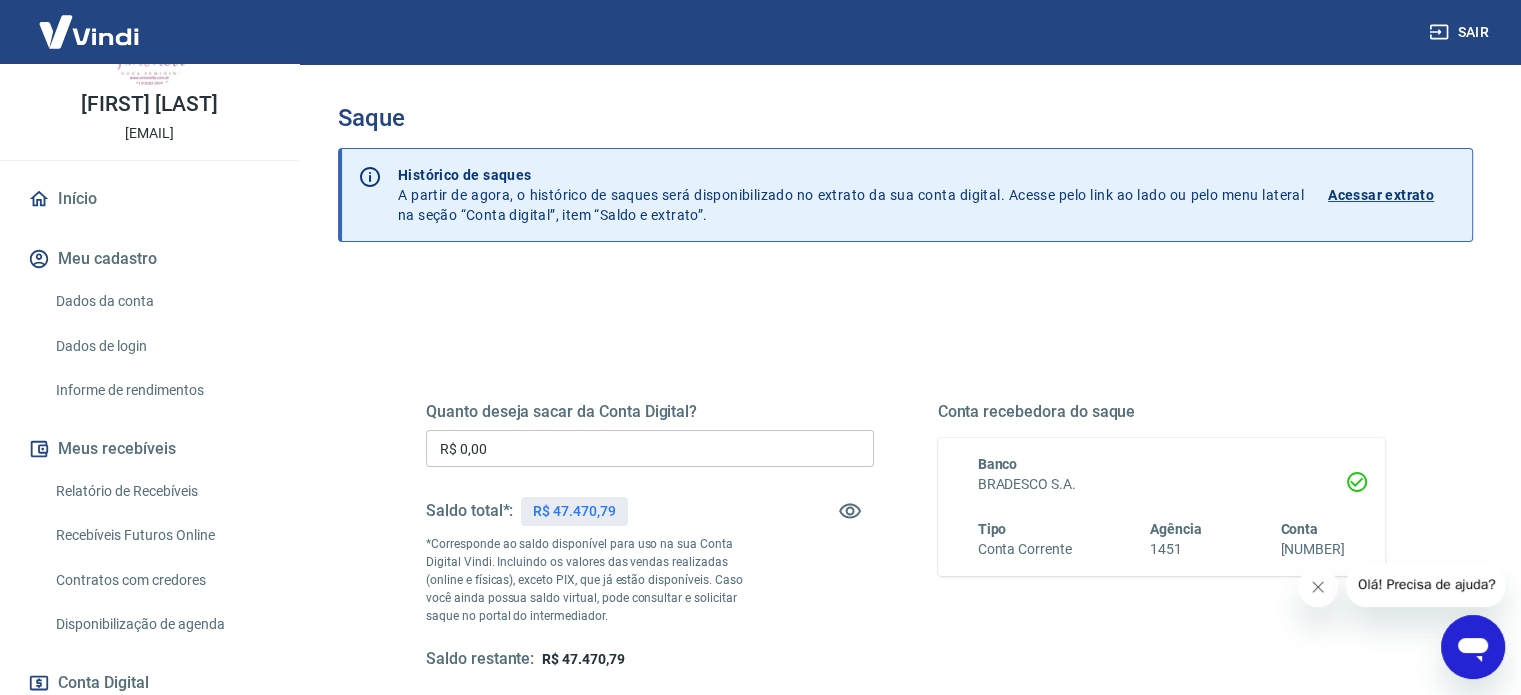 scroll, scrollTop: 0, scrollLeft: 0, axis: both 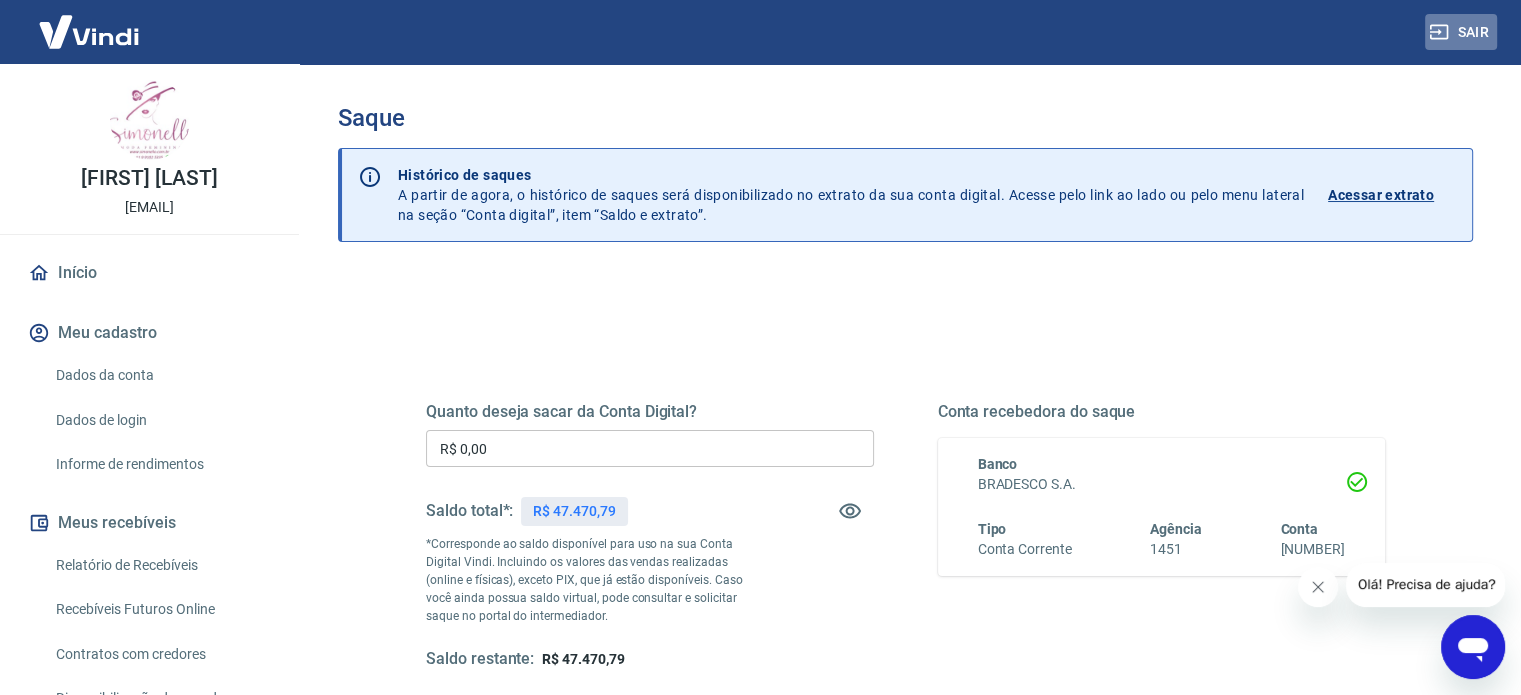click on "Sair" at bounding box center (1461, 32) 